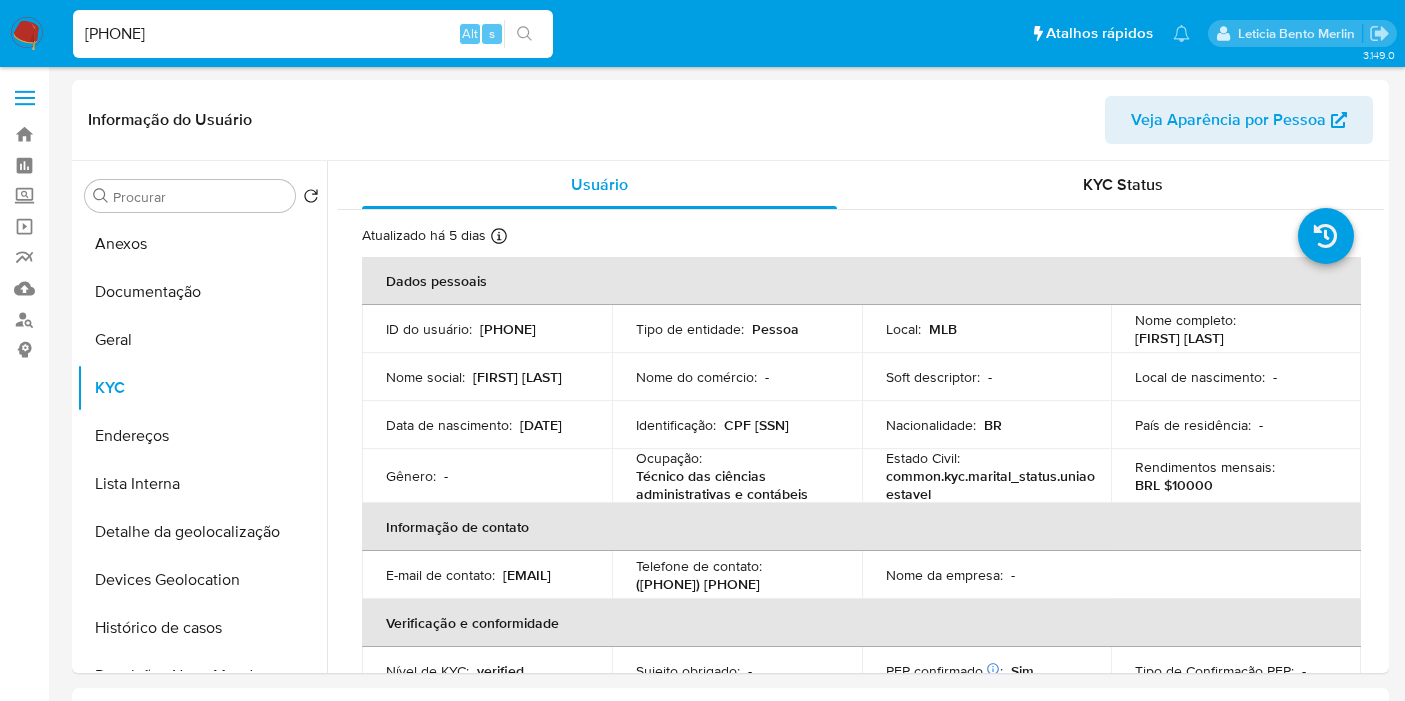select on "10" 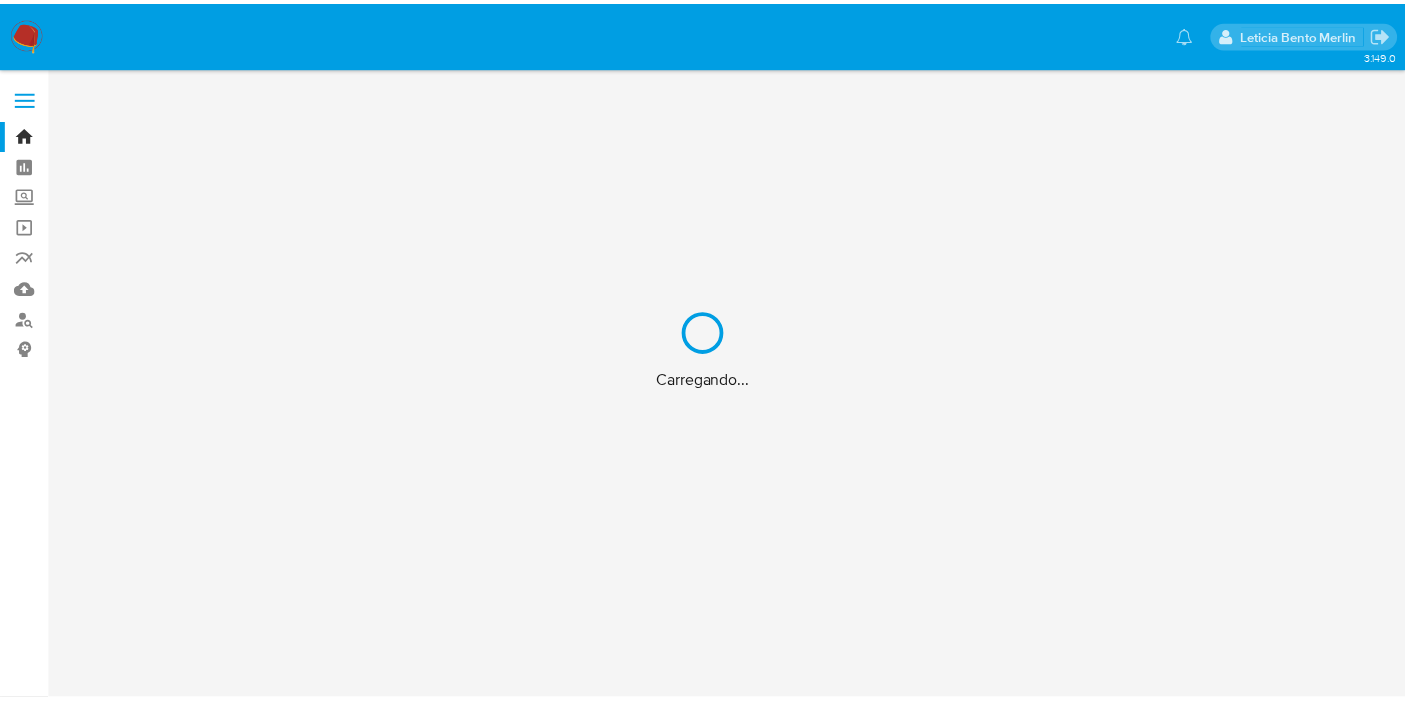 scroll, scrollTop: 0, scrollLeft: 0, axis: both 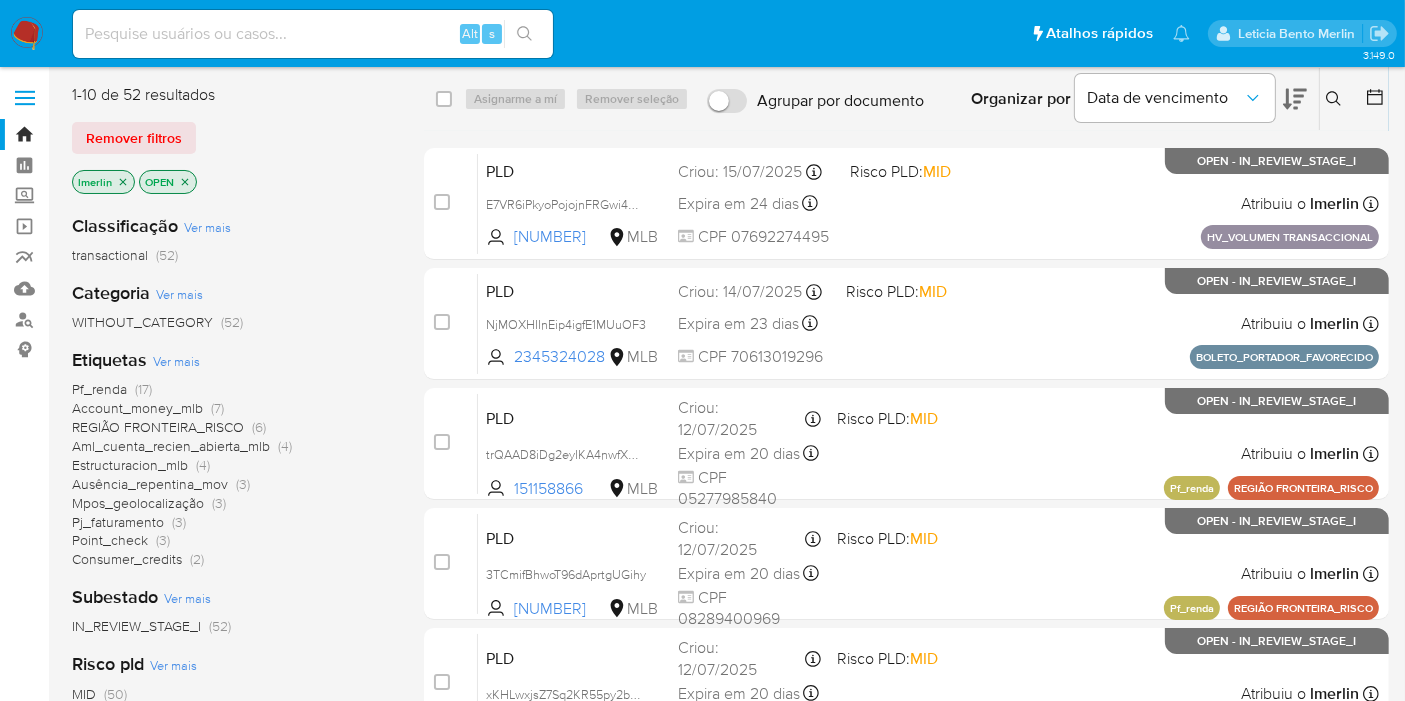 click 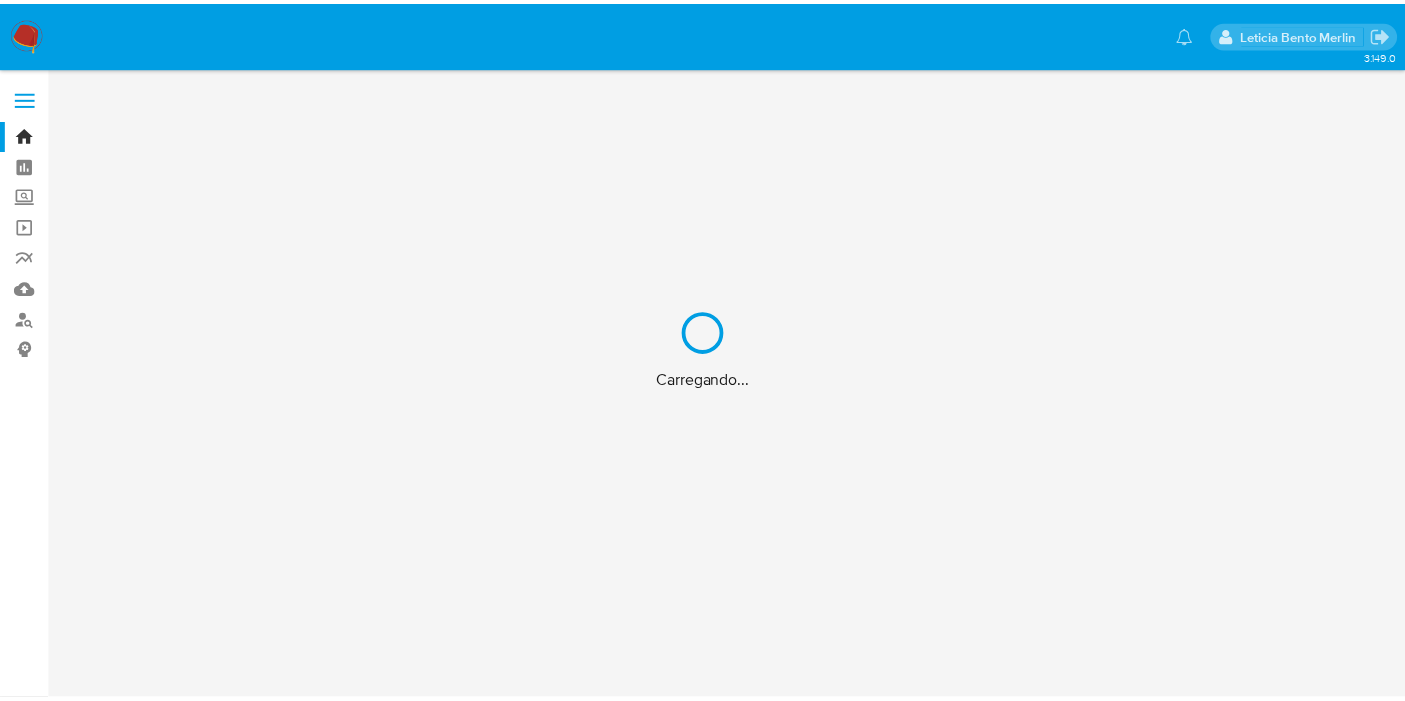 scroll, scrollTop: 0, scrollLeft: 0, axis: both 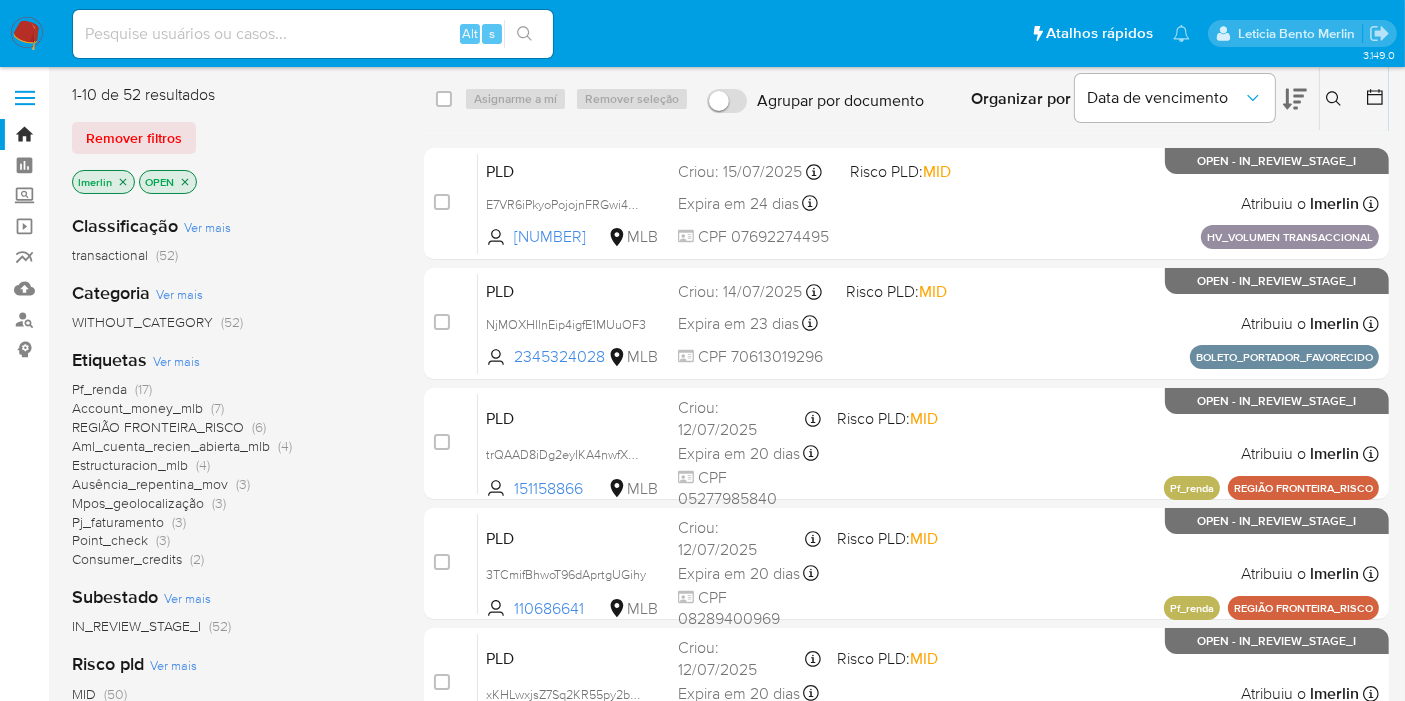 click 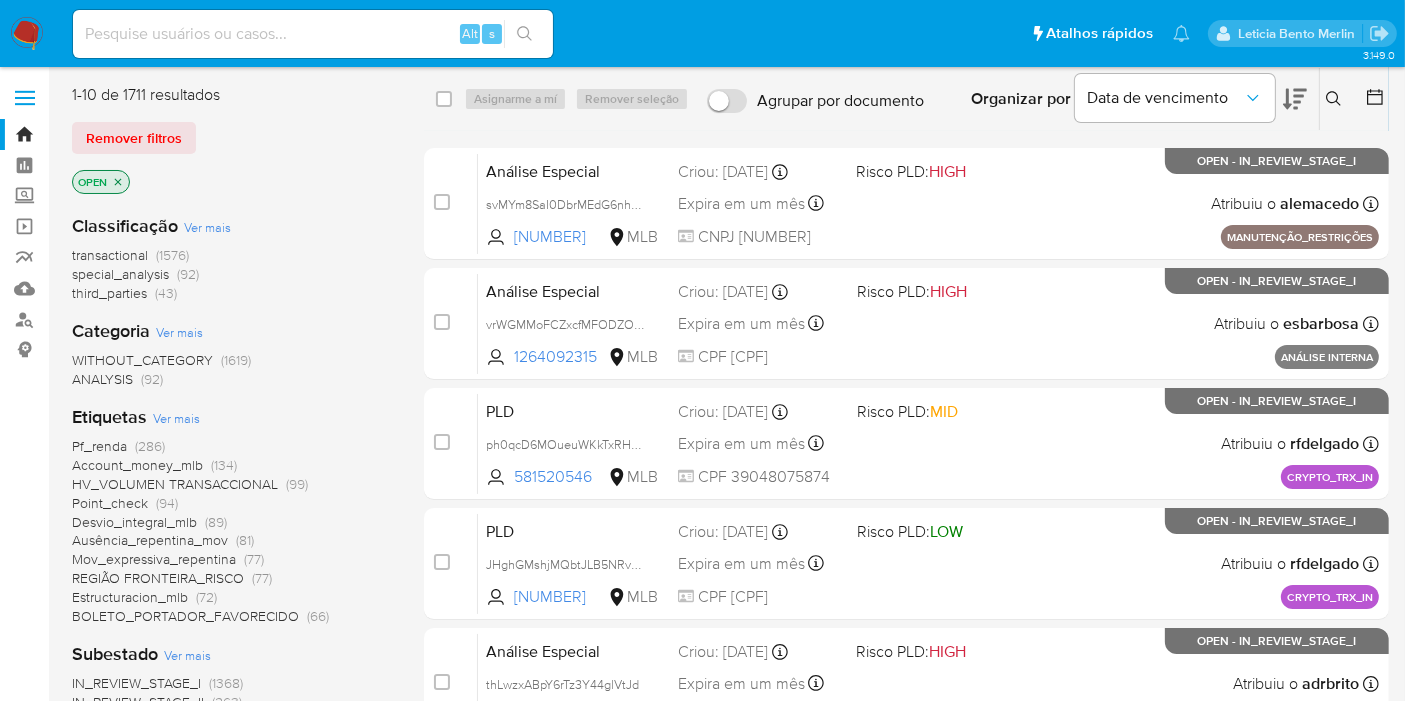 click on "Bandeja Painel Screening Pesquisa em Listas Watchlist Ferramentas Operações em massa relatórios Mulan Localizador de pessoas Consolidado" at bounding box center (24, 712) 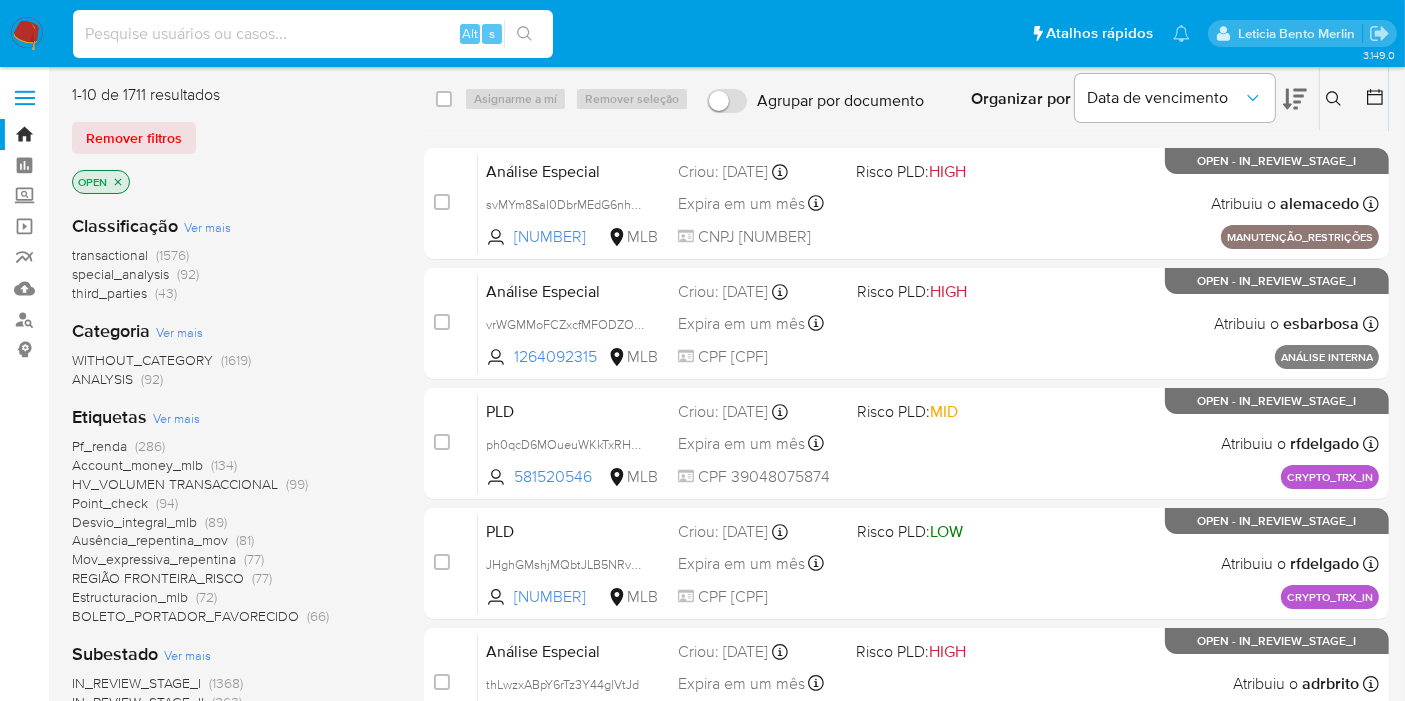 paste on "1834JqlpqSKfBsKQRPU3Eico" 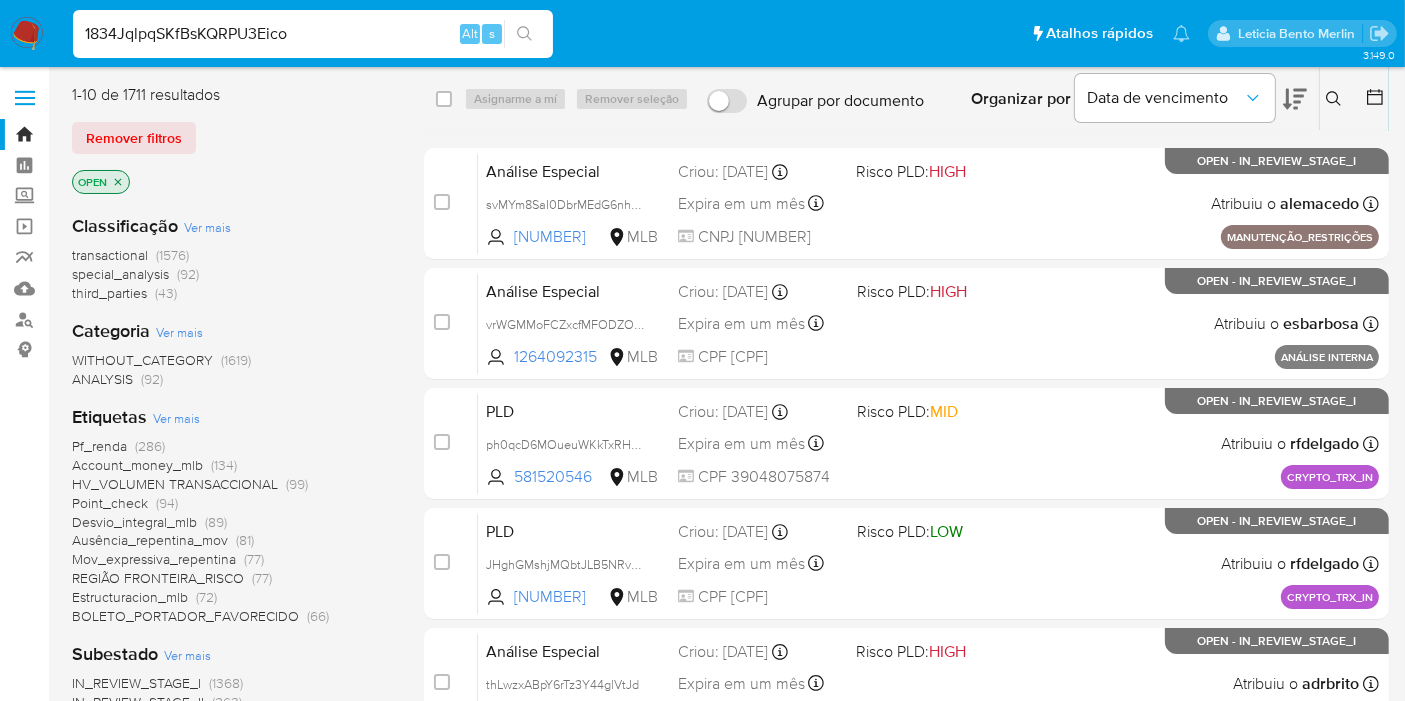 click on "1834JqlpqSKfBsKQRPU3Eico" at bounding box center [313, 34] 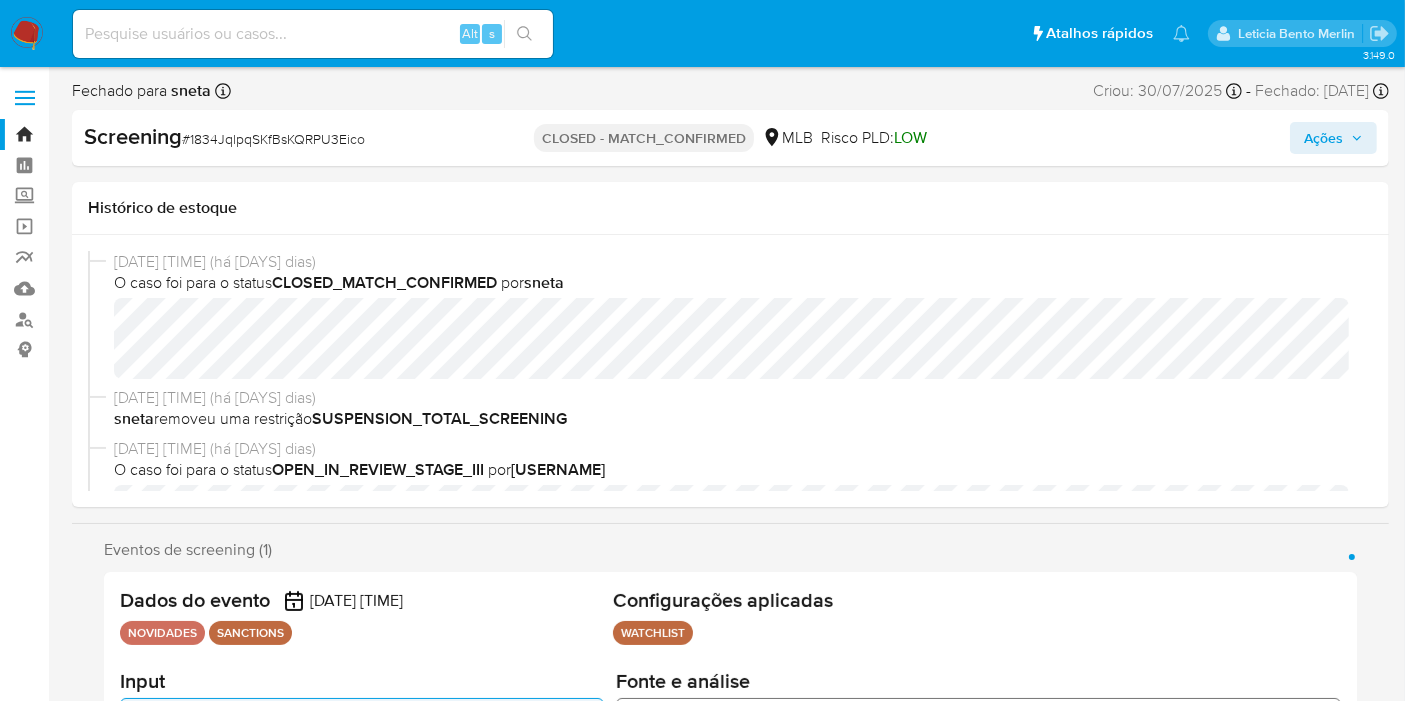 select on "10" 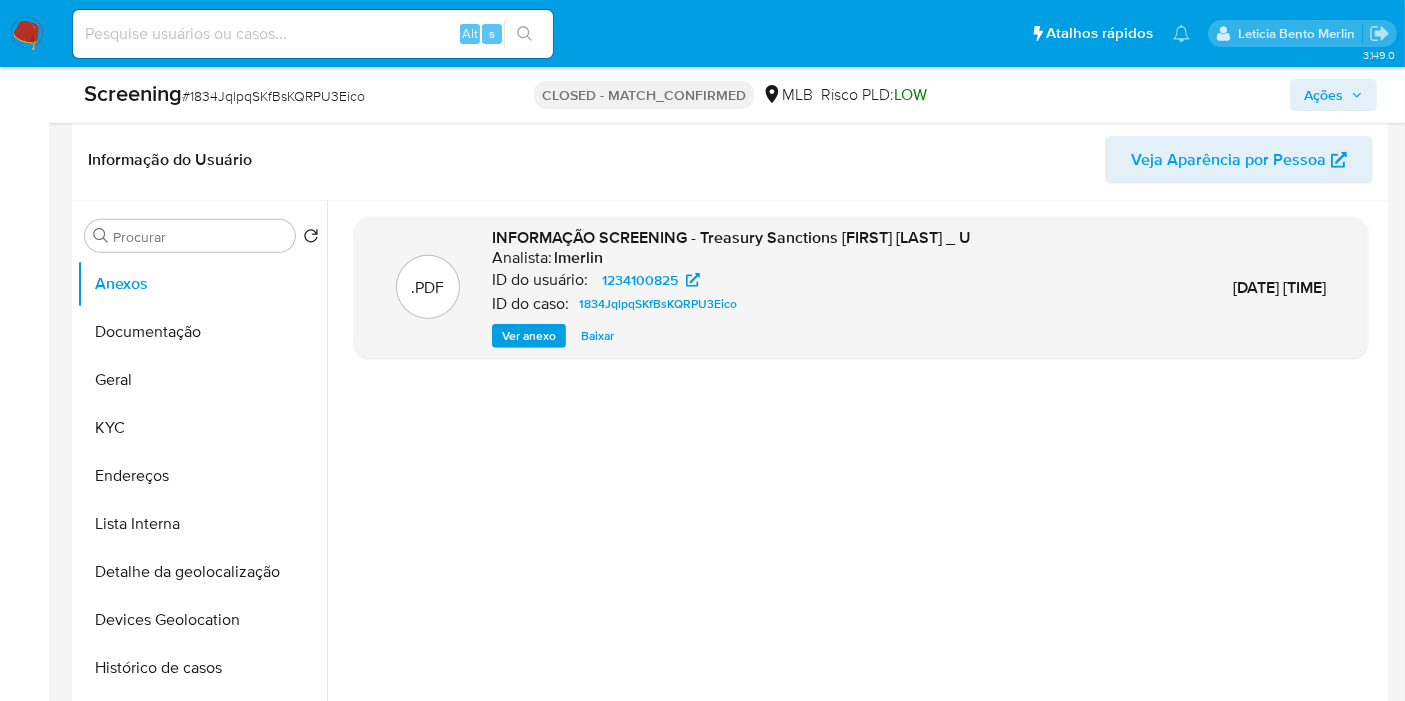 scroll, scrollTop: 836, scrollLeft: 0, axis: vertical 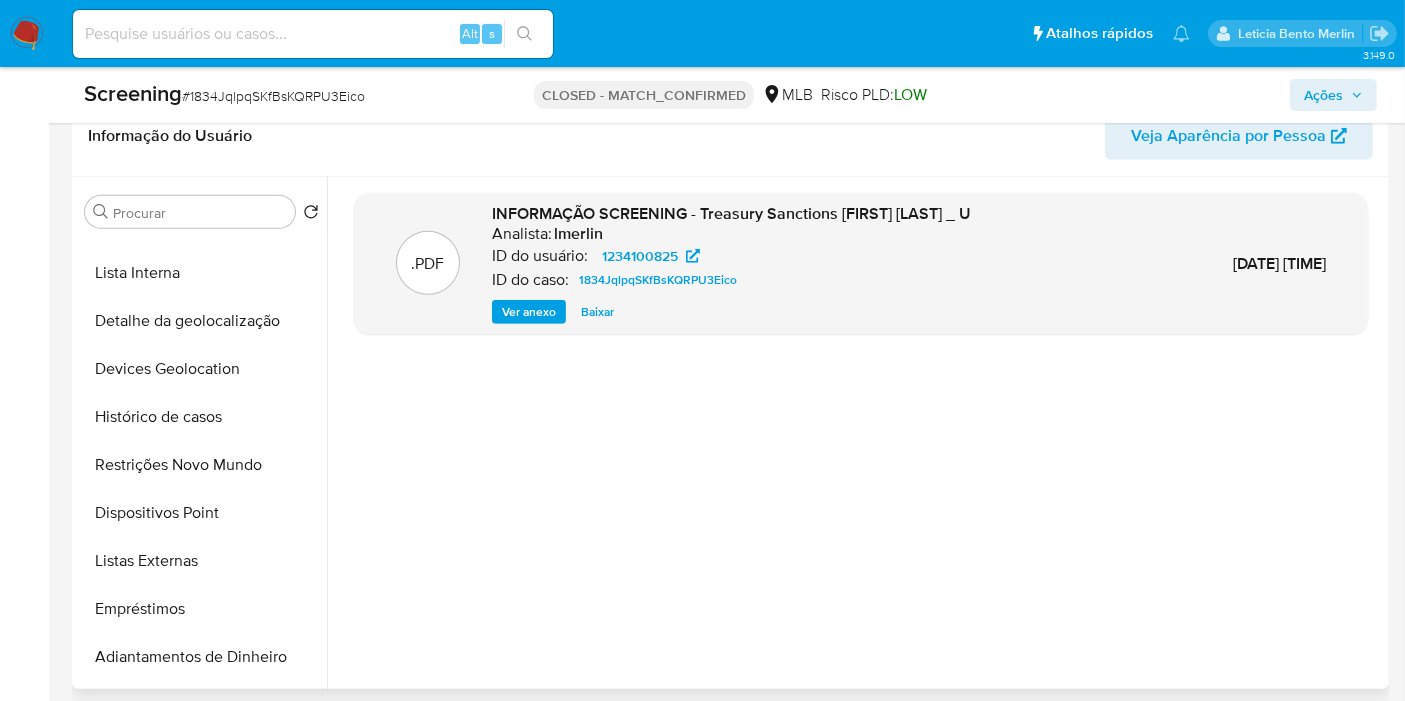 click on ".PDF INFORMAÇÃO SCREENING - Treasury Sanctions Alexandre de Moraes _ U Analista: lmerlin ID do usuário: 1234100825 ID do caso: 1834JqlpqSKfBsKQRPU3Eico Ver anexo Baixar 30/Jul/2025 16:45:12" at bounding box center (861, 433) 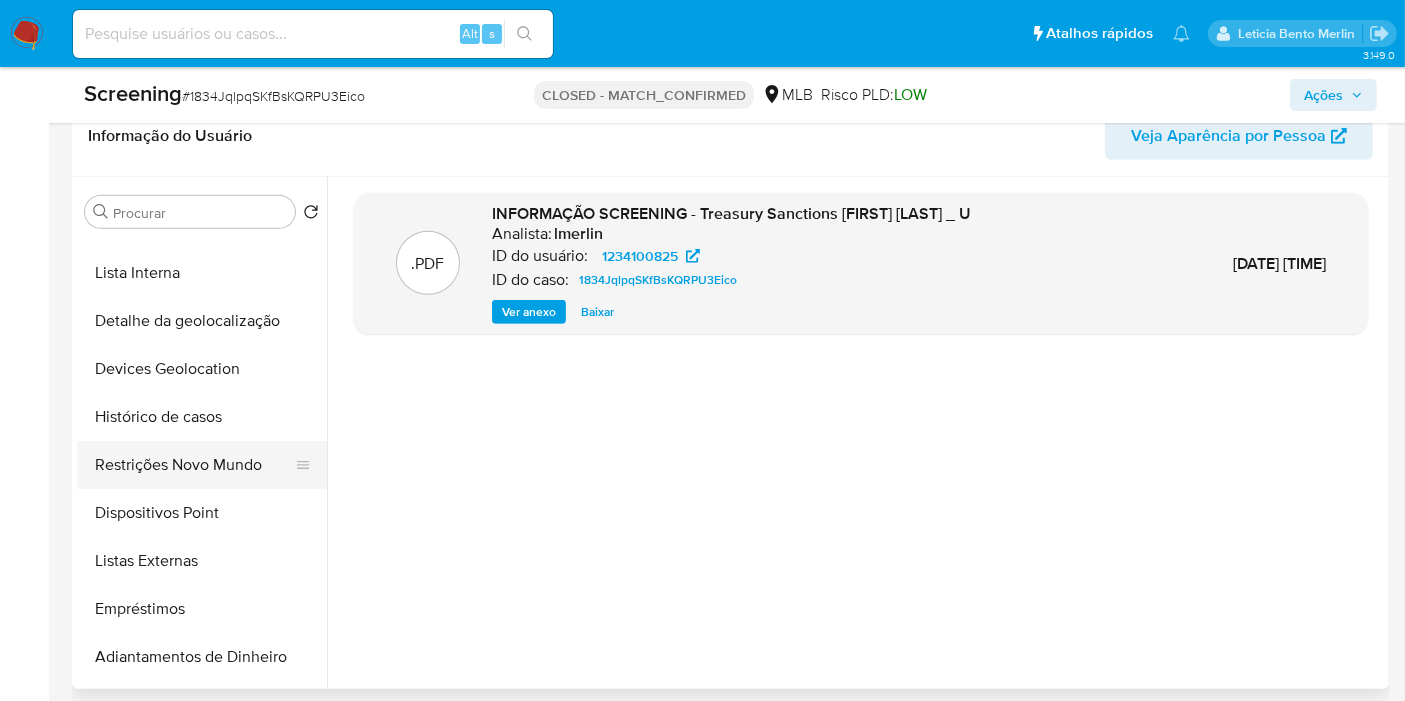 click on "Restrições Novo Mundo" at bounding box center [194, 465] 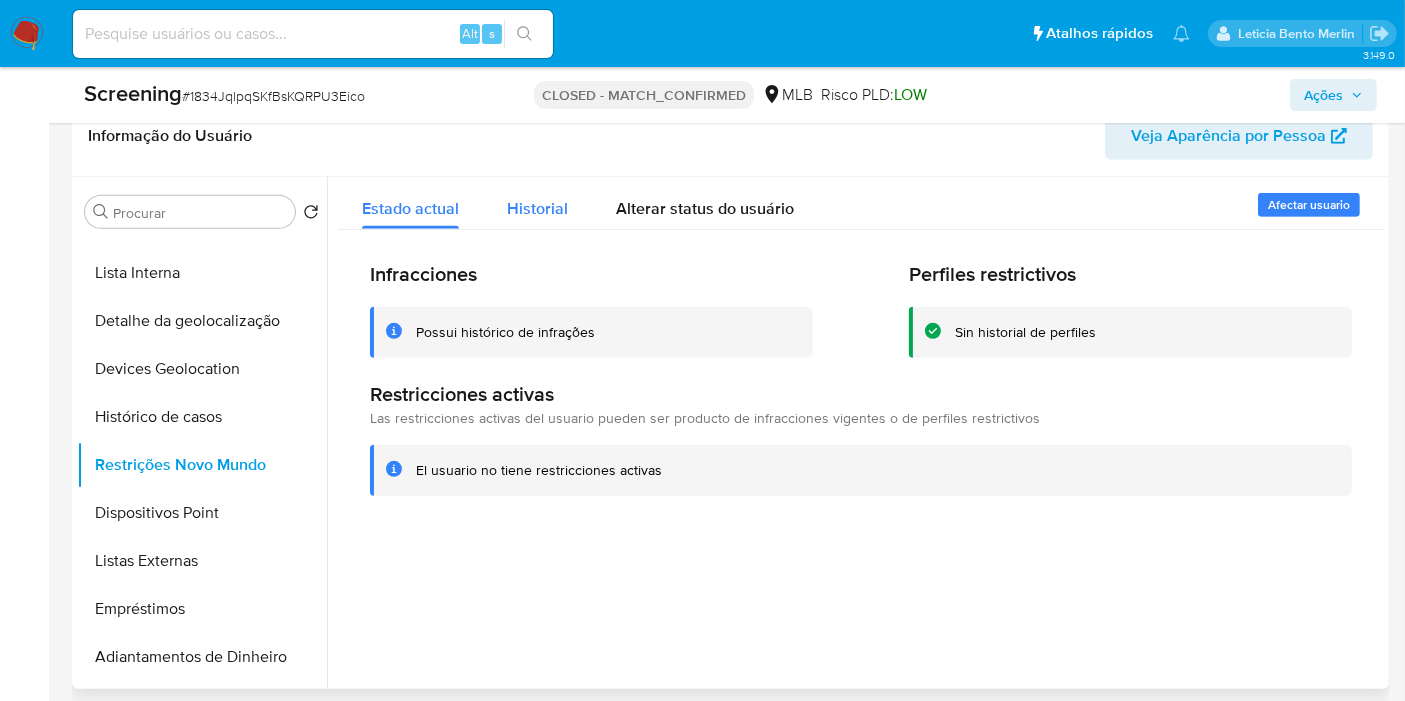 click on "Historial" at bounding box center (537, 208) 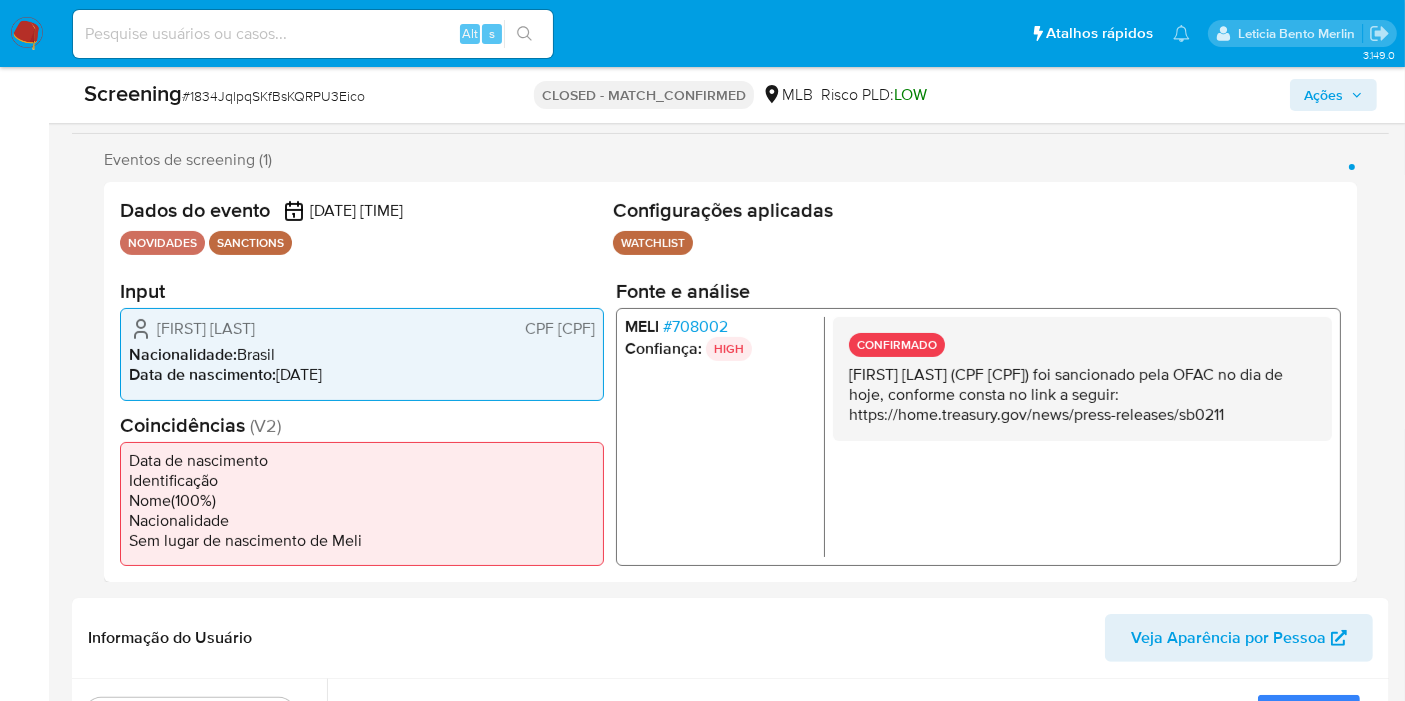 scroll, scrollTop: 258, scrollLeft: 0, axis: vertical 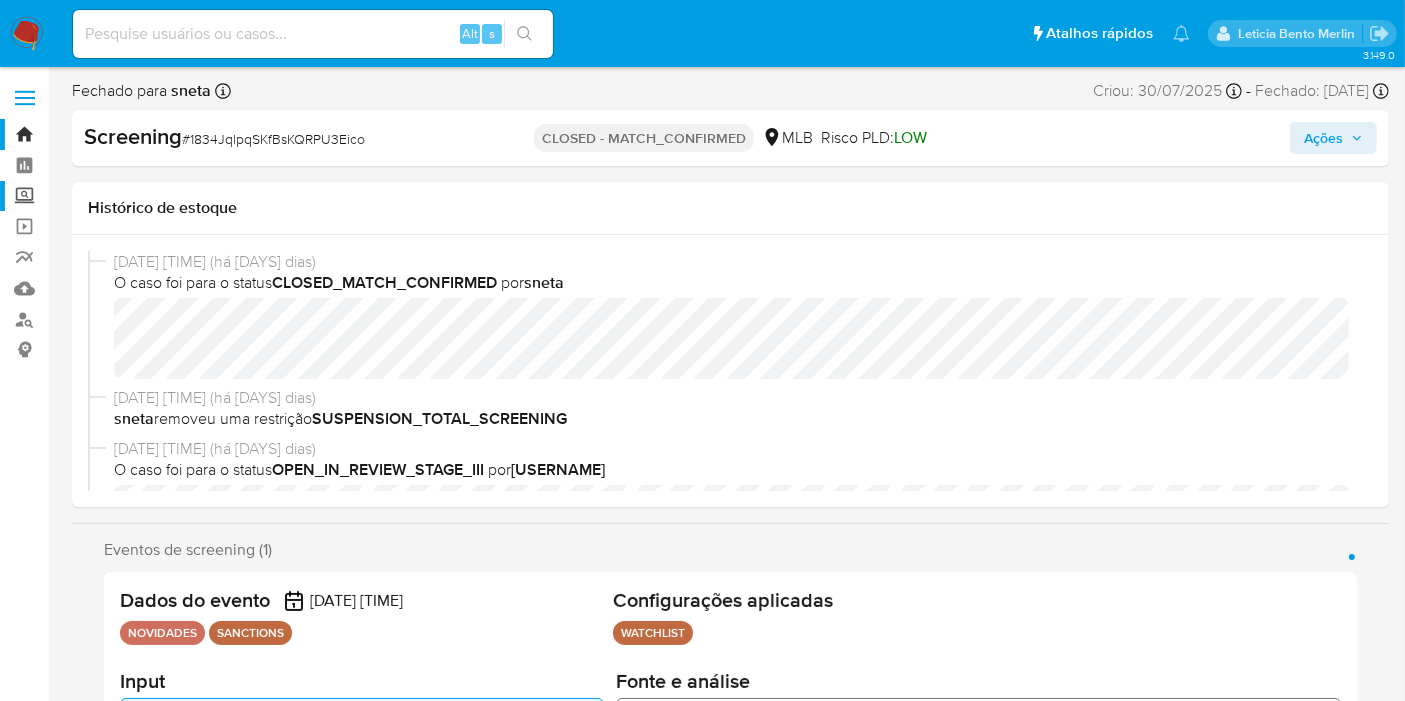 click on "Screening" at bounding box center [119, 196] 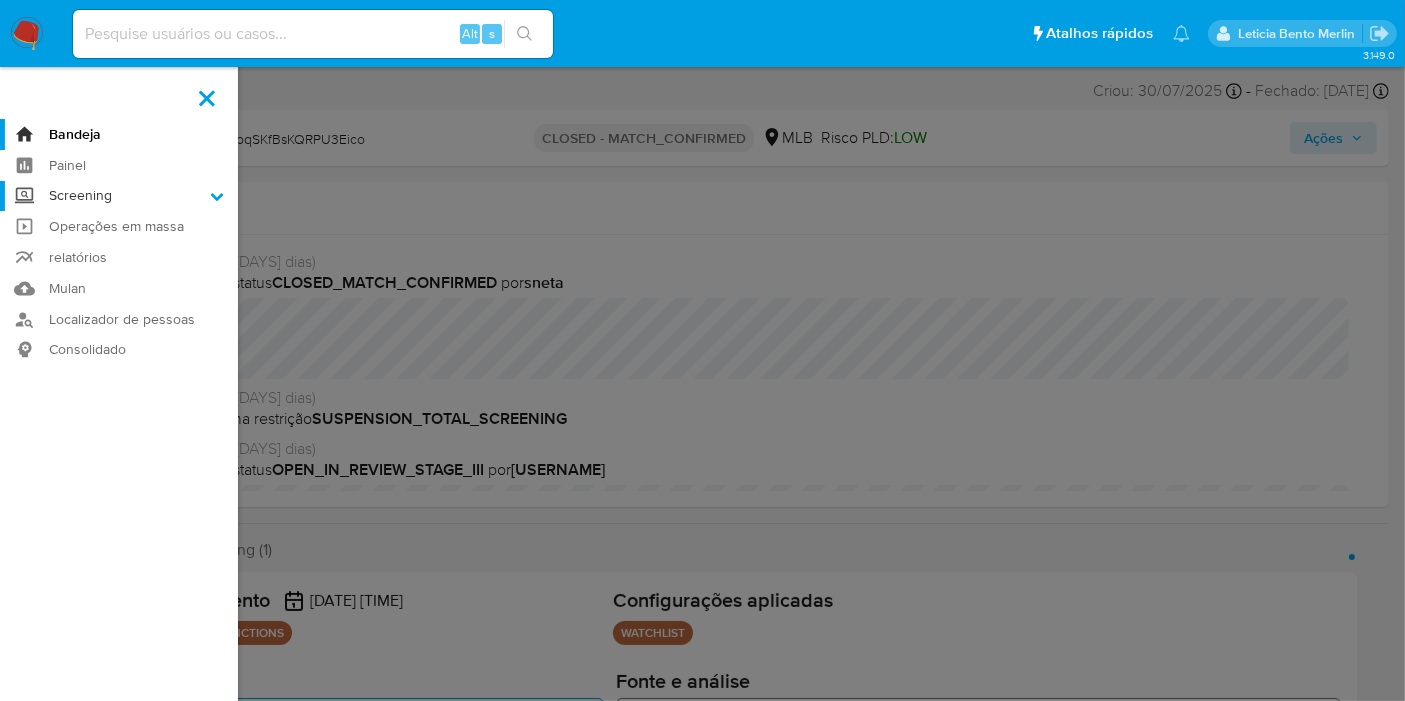 click on "Screening" at bounding box center (0, 0) 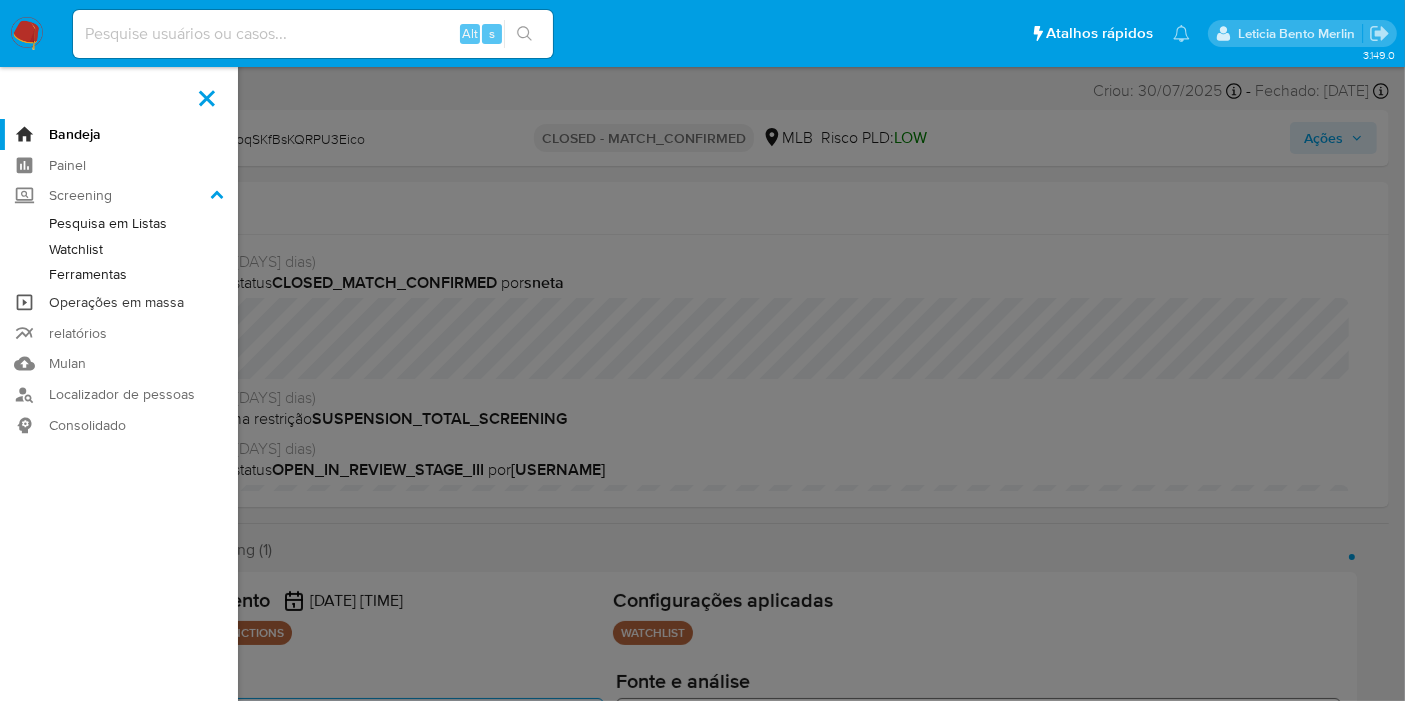 click on "Operações em massa" at bounding box center (119, 302) 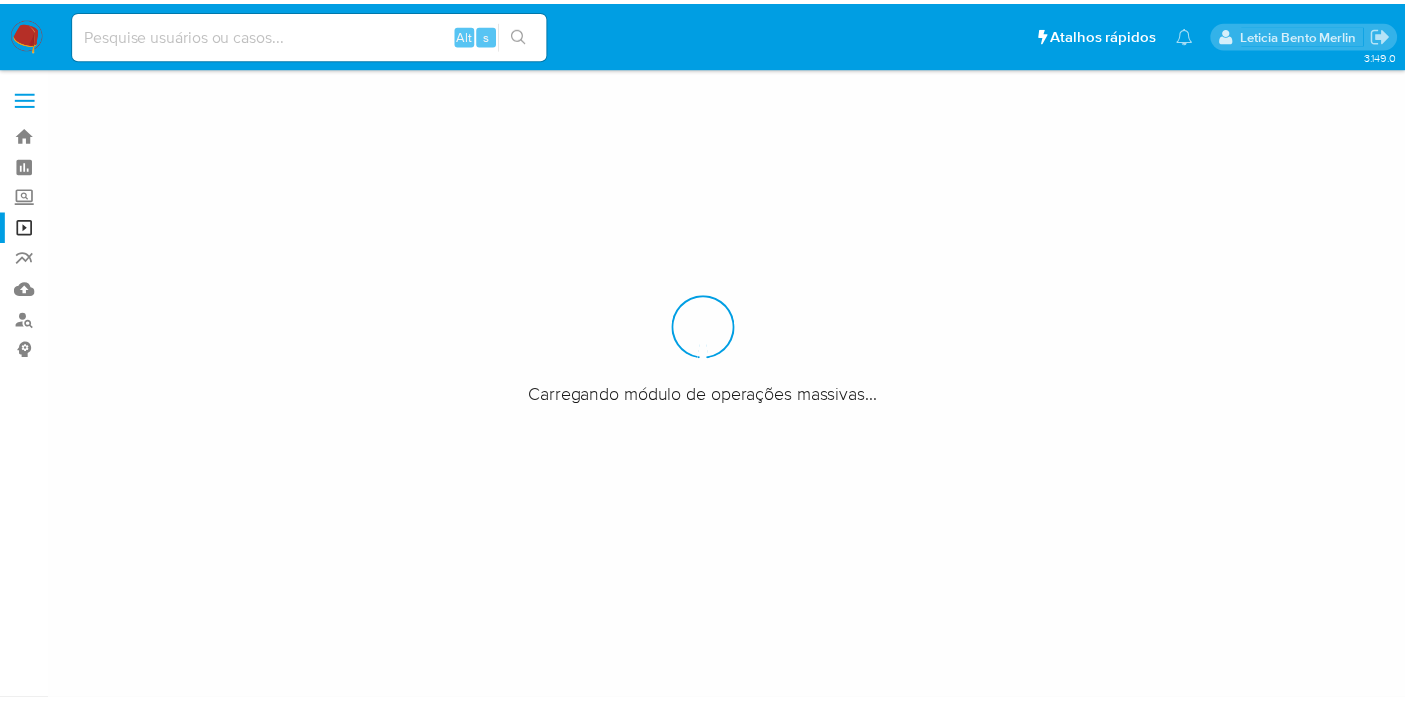 scroll, scrollTop: 0, scrollLeft: 0, axis: both 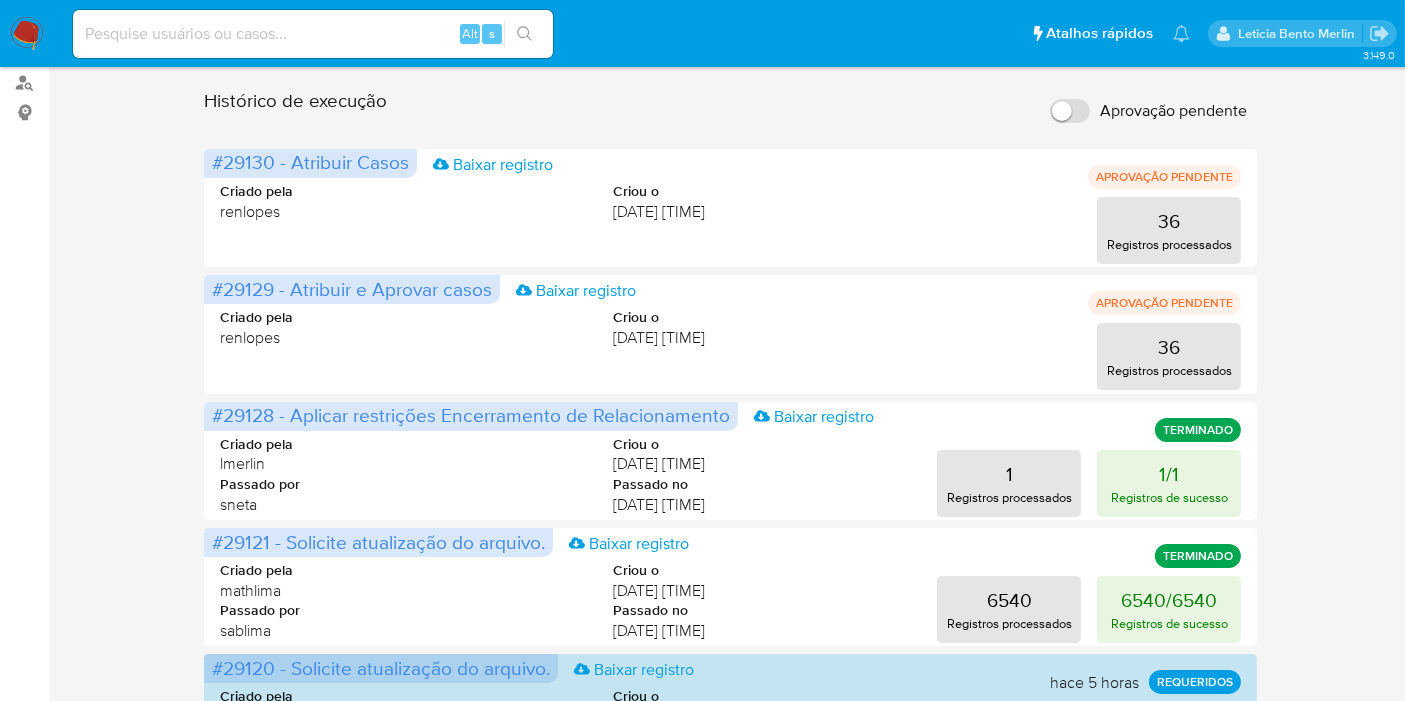 click on "Pausado Ver notificaciones Alt s Atalhos rápidos   Presiona las siguientes teclas para acceder a algunas de las funciones Pesquisar caso ou usuário Alt s Voltar para casa Alt h Leticia Bento Merlin" at bounding box center (702, 33) 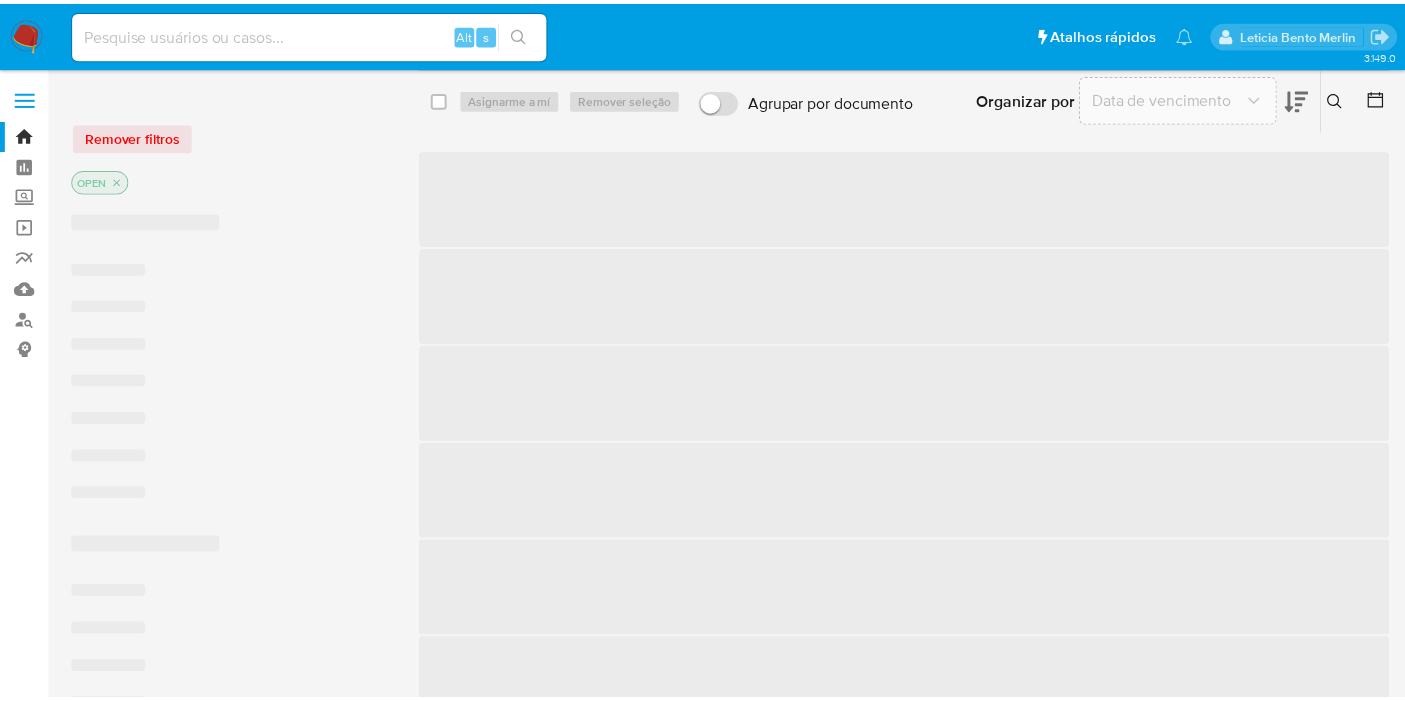 scroll, scrollTop: 0, scrollLeft: 0, axis: both 